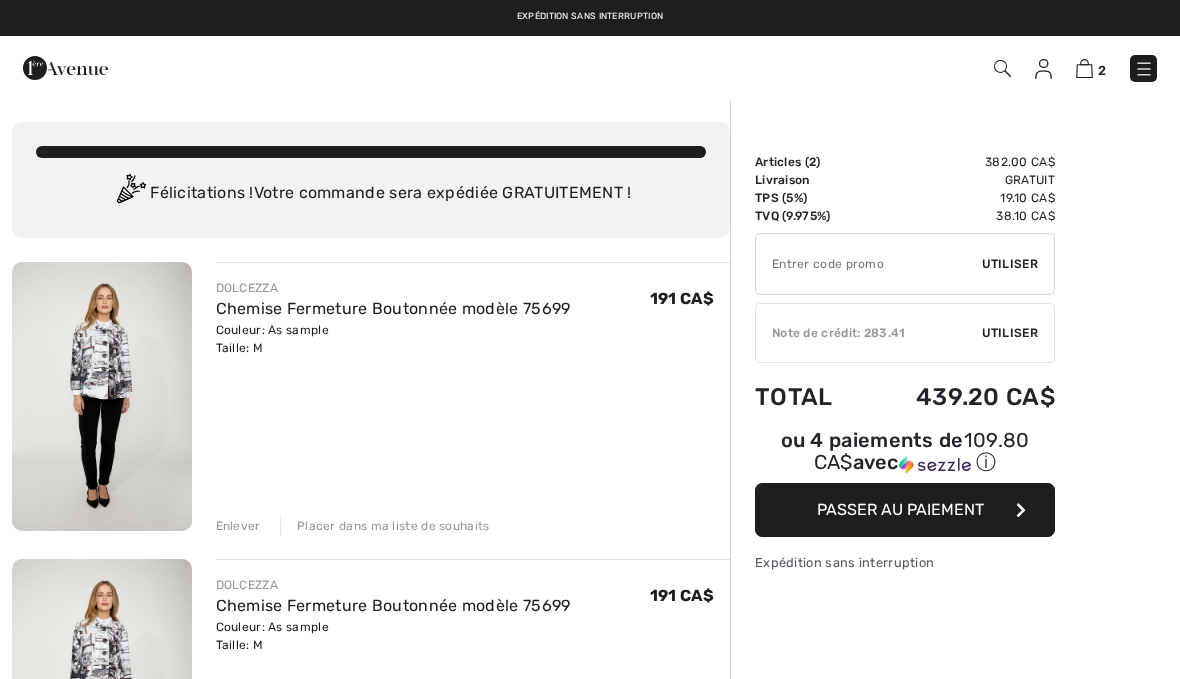 scroll, scrollTop: 0, scrollLeft: 0, axis: both 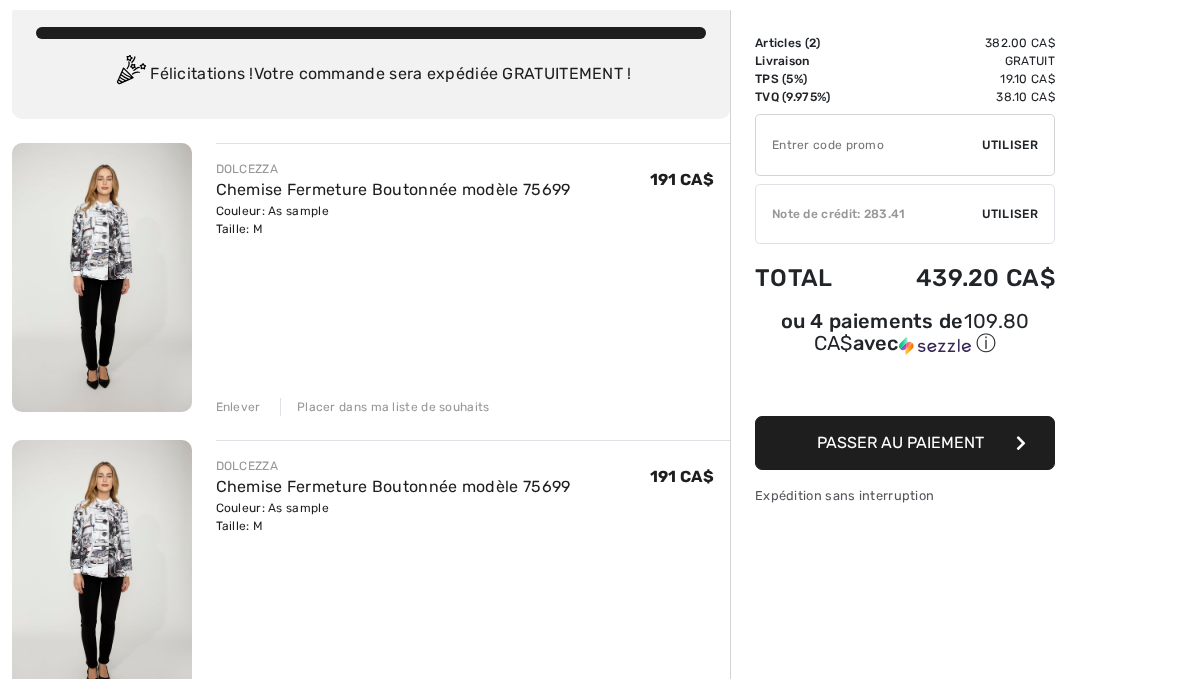click on "DOLCEZZA
Chemise Fermeture Boutonnée modèle 75699
Couleur: As sample
Taille: M
Vente finale
Enlever
Placer dans ma liste de souhaits
DOLCEZZA" at bounding box center [371, 693] 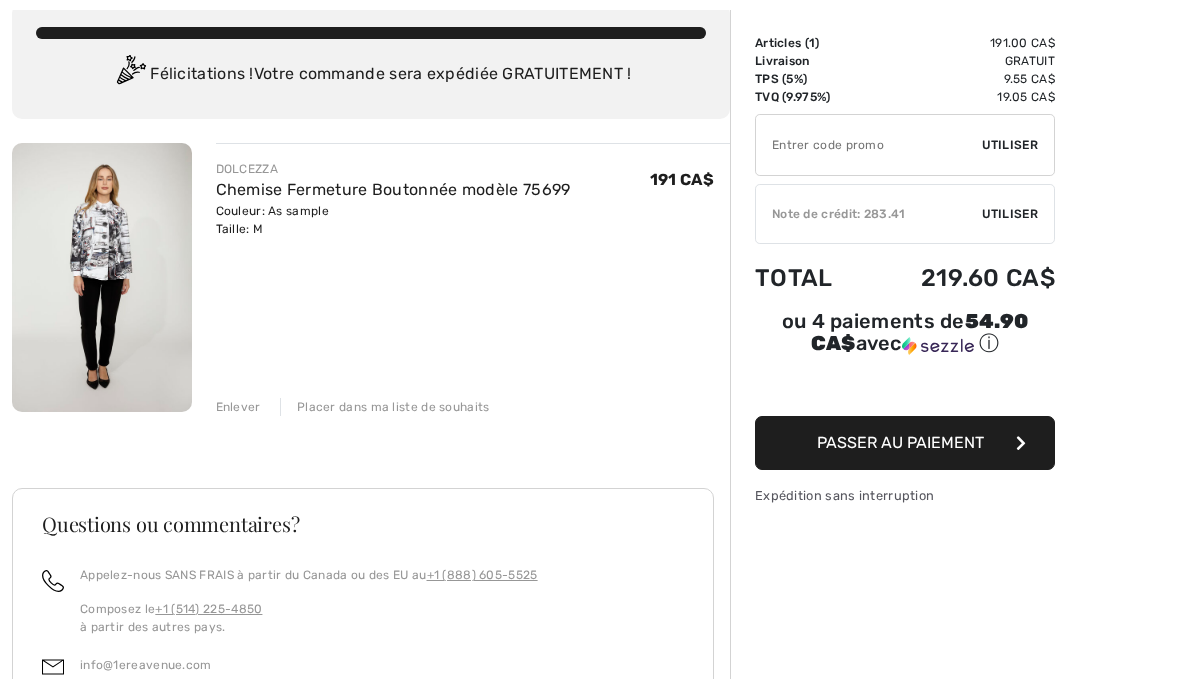click on "Utiliser" at bounding box center (1010, 214) 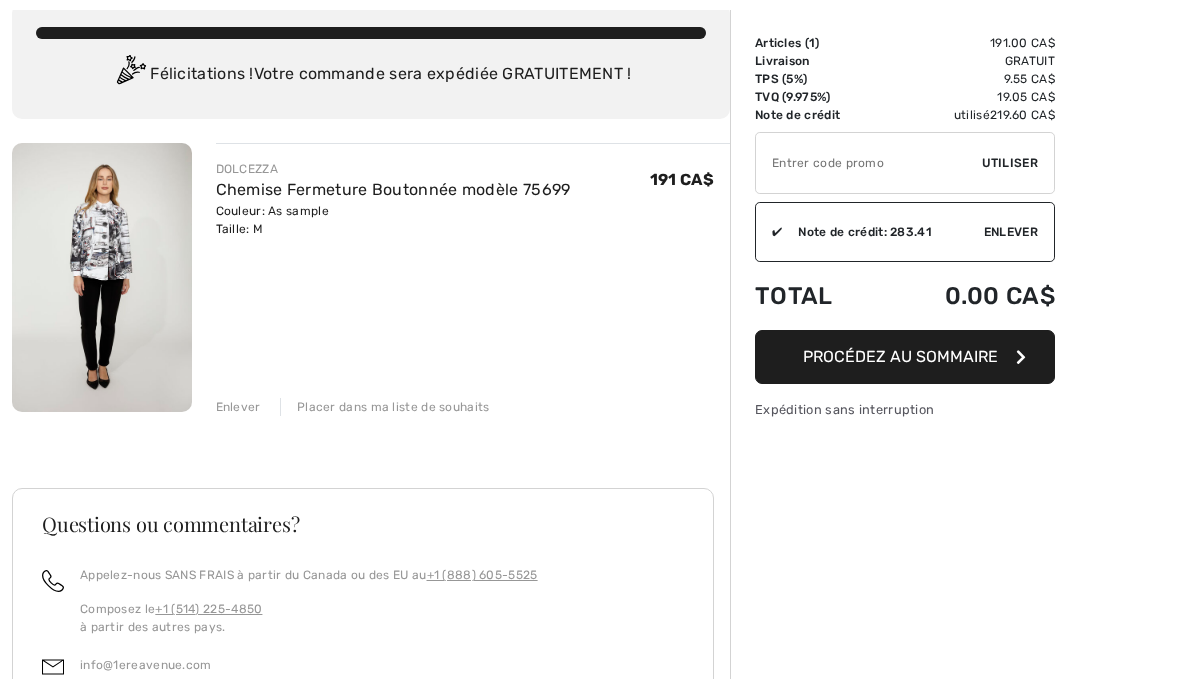 scroll, scrollTop: 0, scrollLeft: 0, axis: both 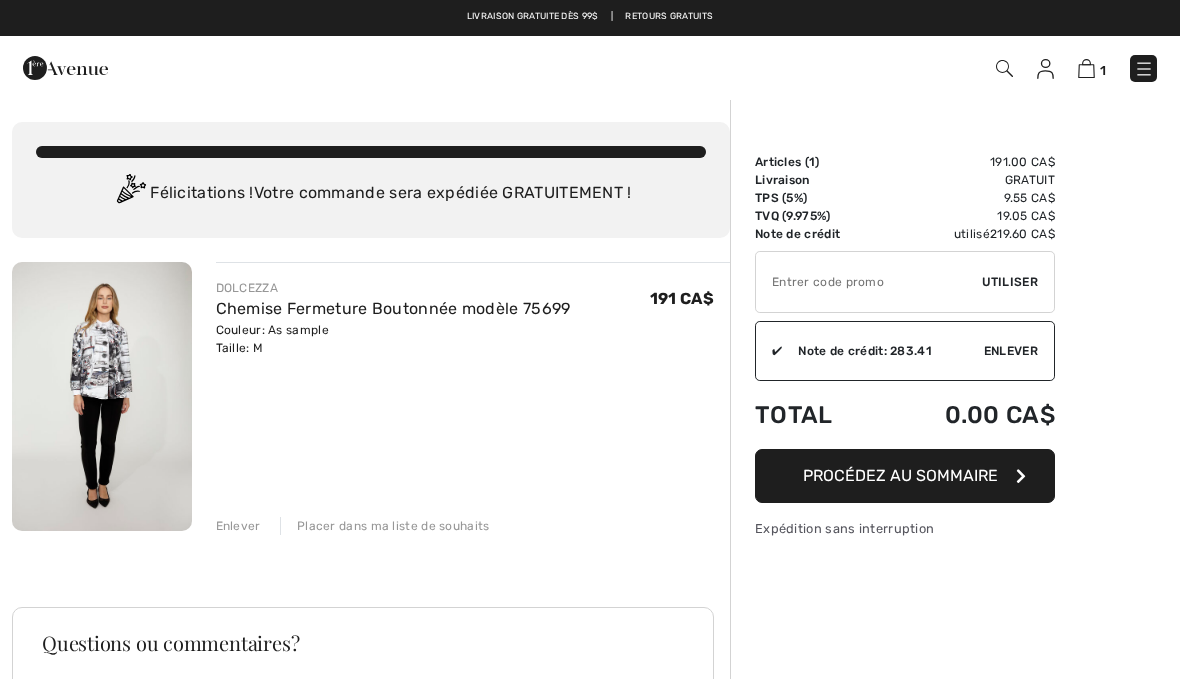 click on "1
Commander" at bounding box center (832, 68) 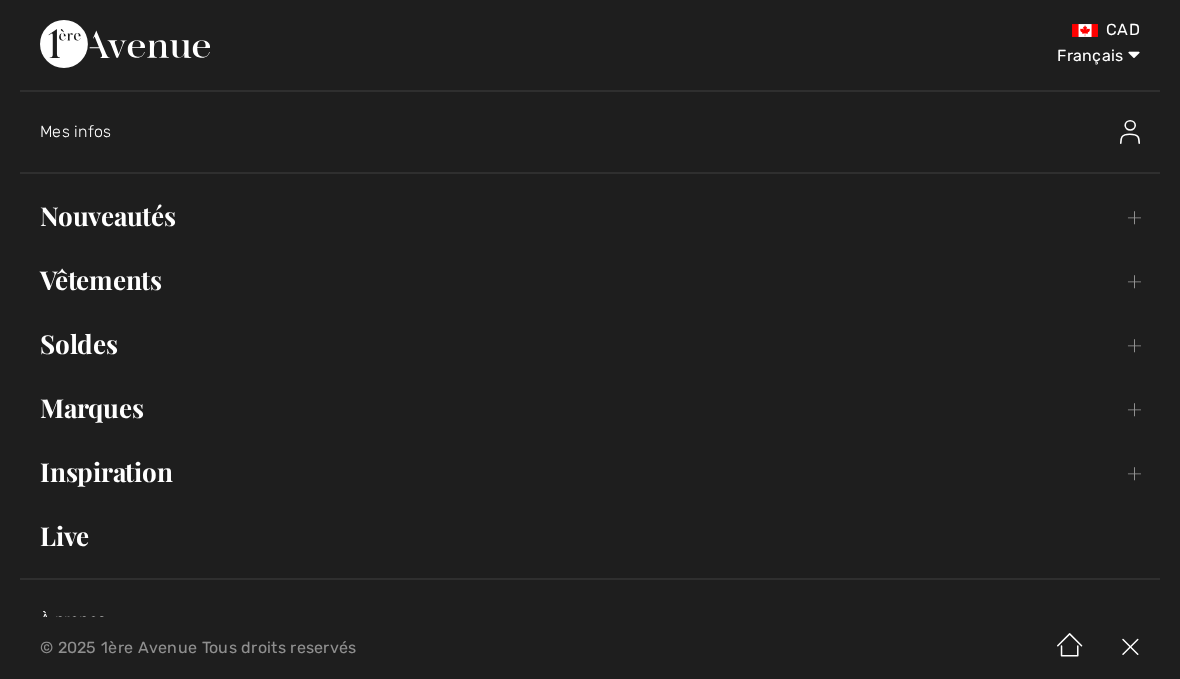 click on "Vêtements Toggle submenu" at bounding box center [590, 280] 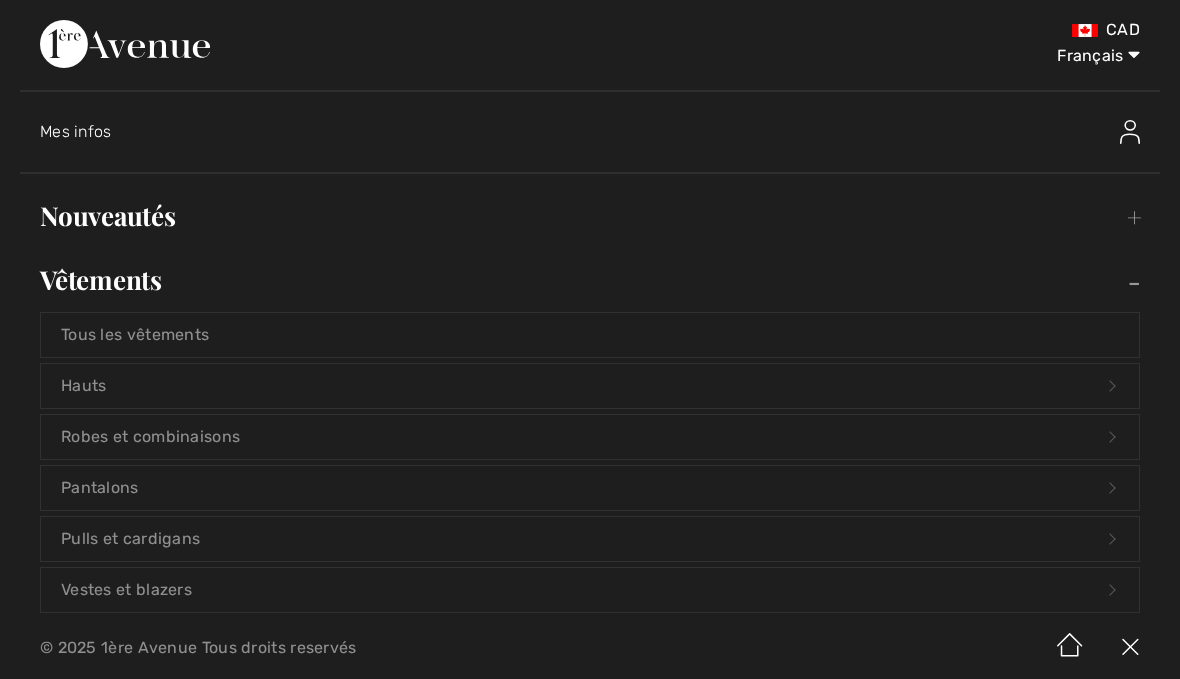 click on "Hauts Open submenu" at bounding box center [590, 386] 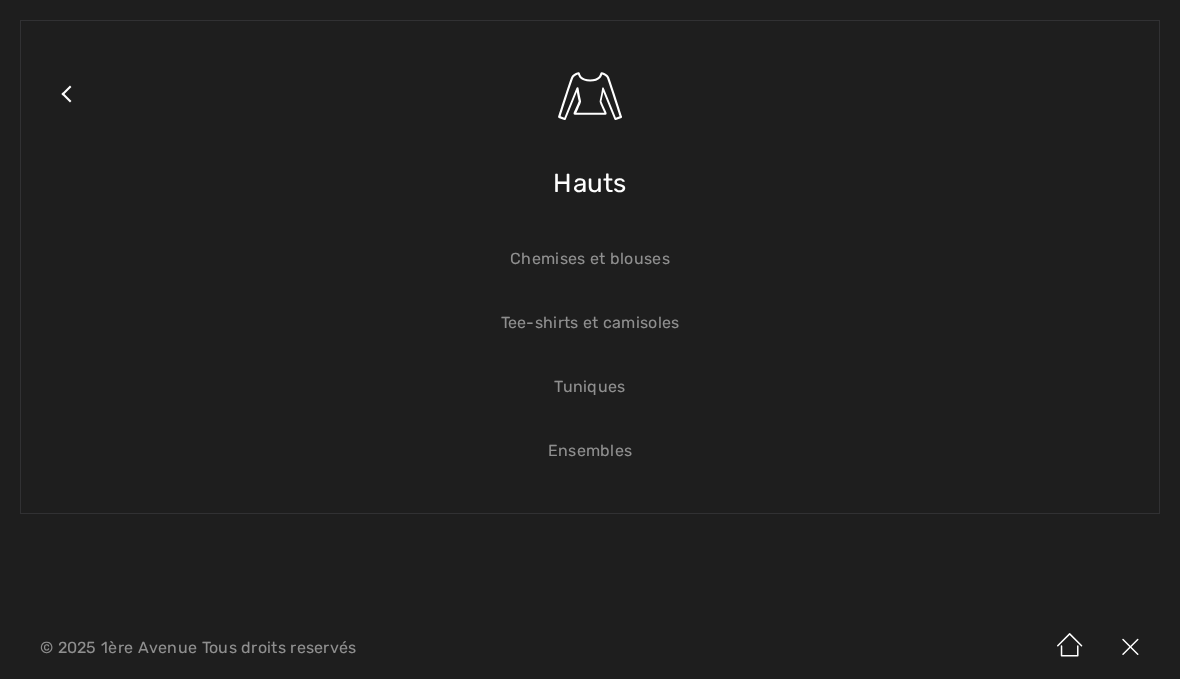 click on "Tuniques" at bounding box center [590, 387] 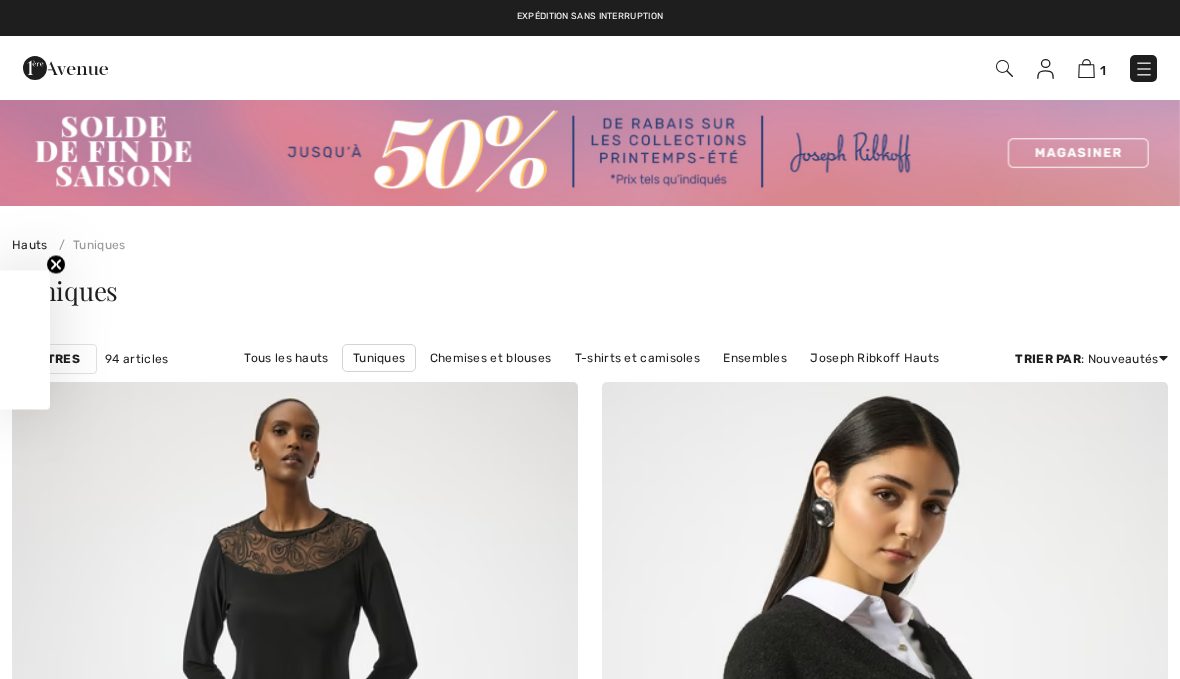 scroll, scrollTop: 20, scrollLeft: 0, axis: vertical 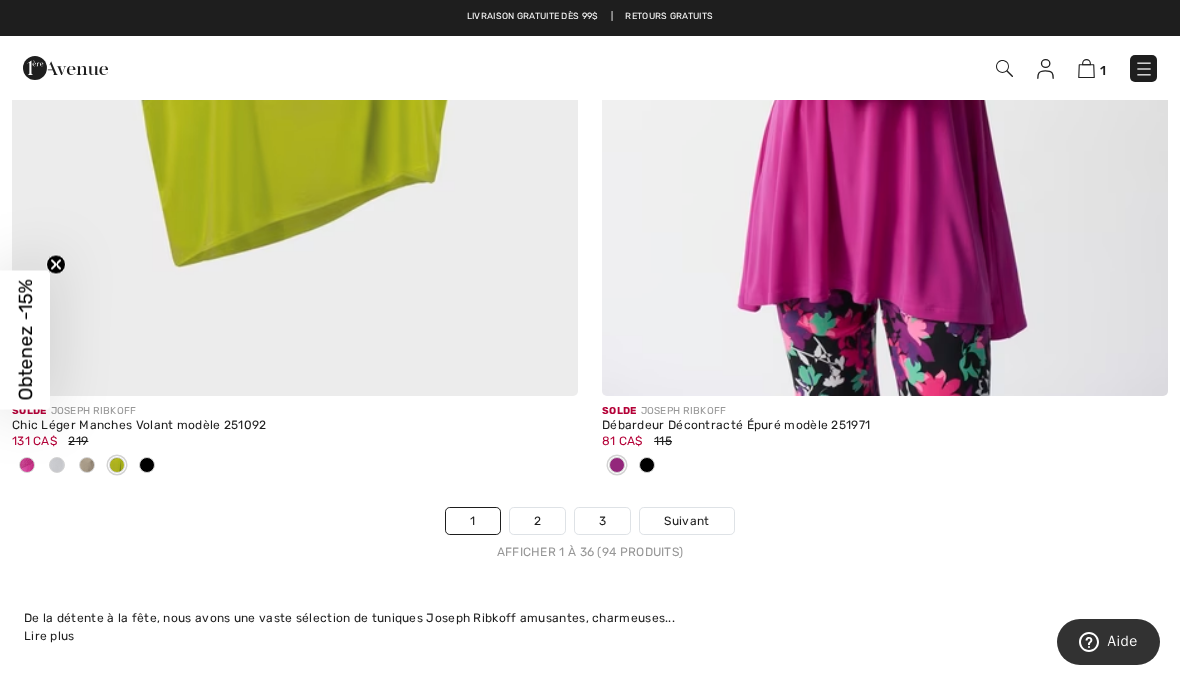 click on "2" at bounding box center [537, 521] 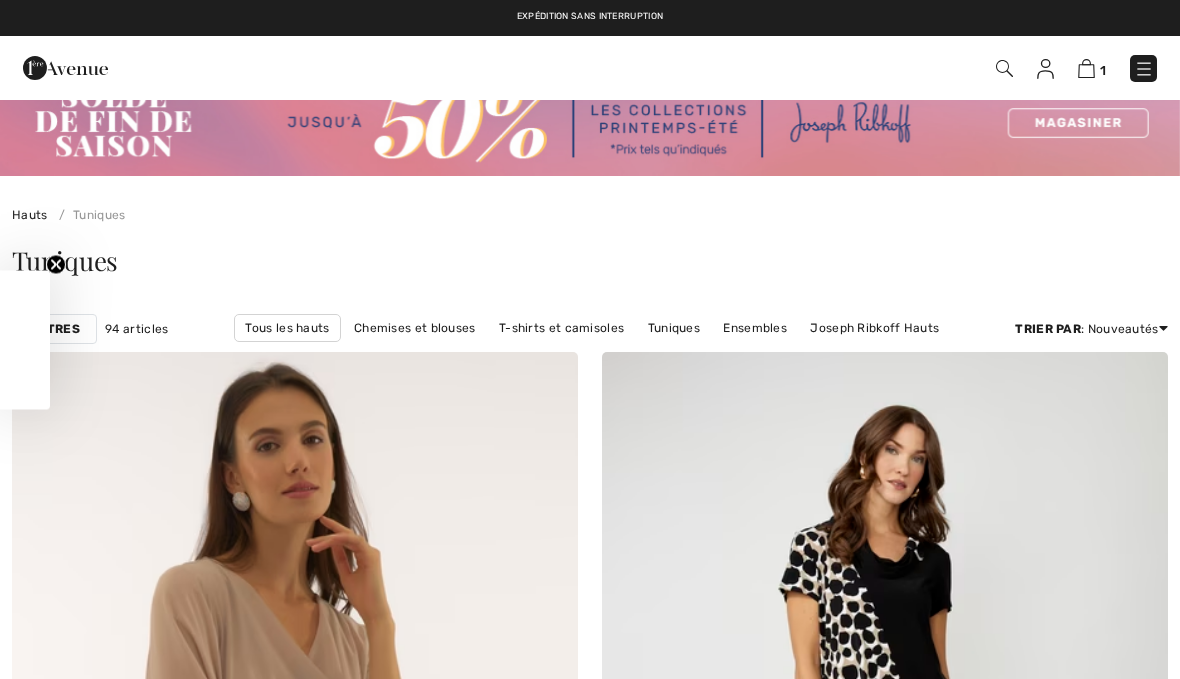 scroll, scrollTop: 0, scrollLeft: 0, axis: both 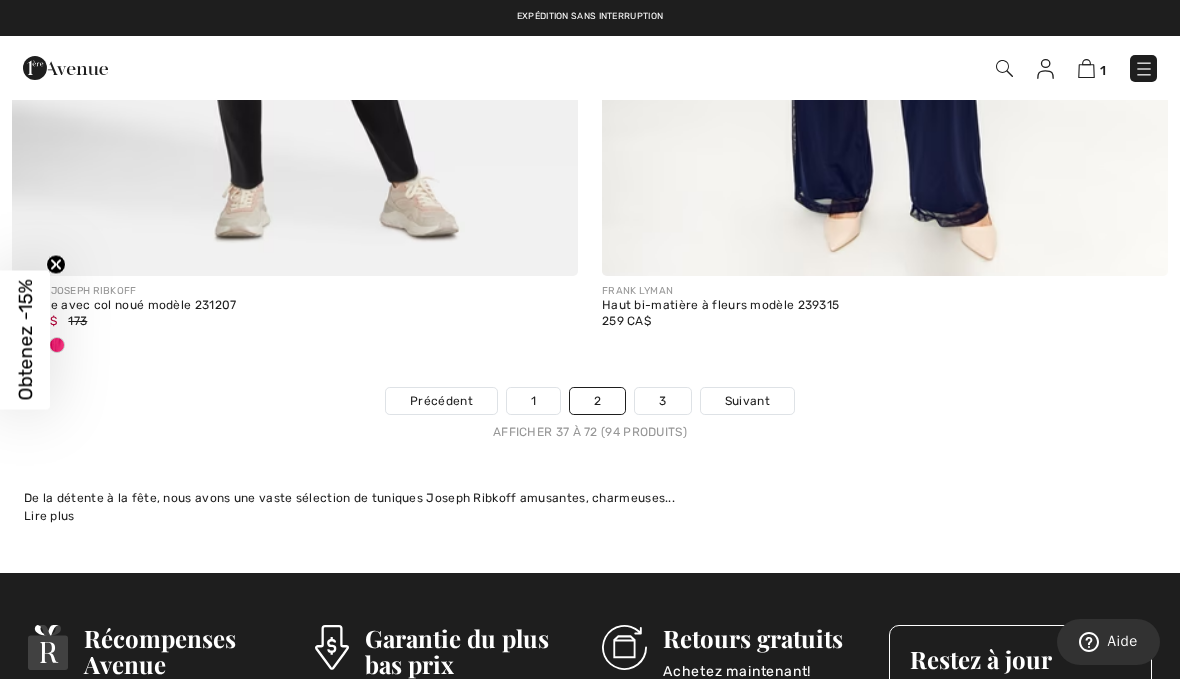 click on "3" at bounding box center (662, 401) 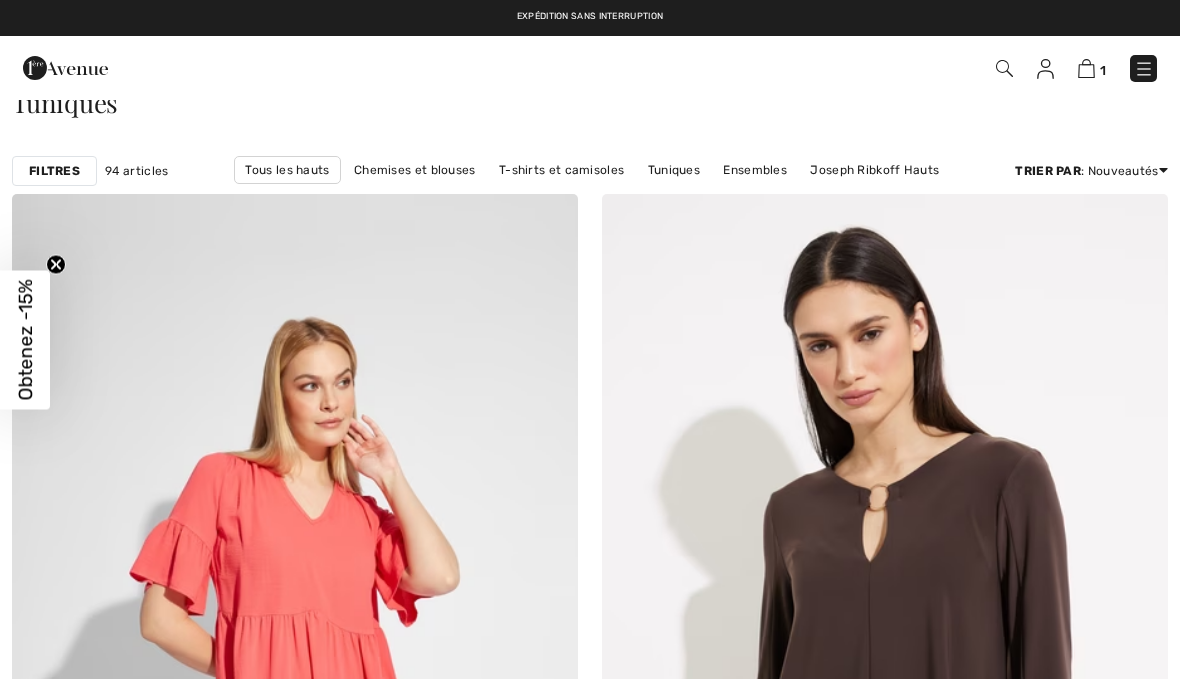 scroll, scrollTop: 0, scrollLeft: 0, axis: both 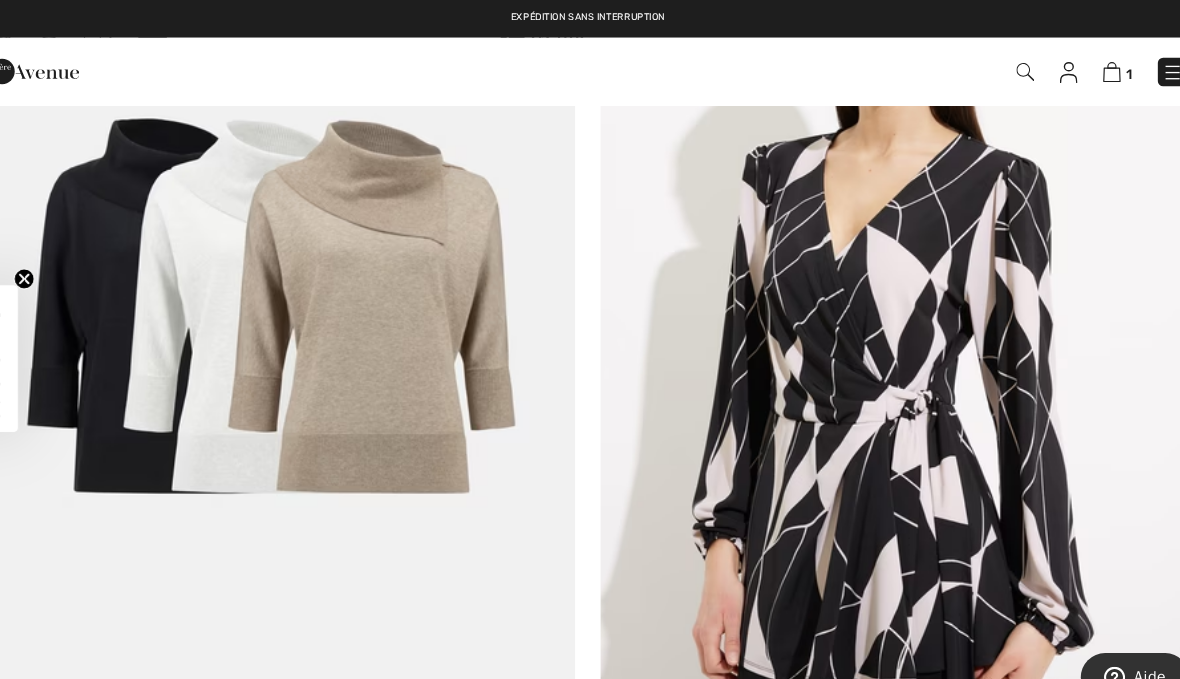 click at bounding box center [295, 301] 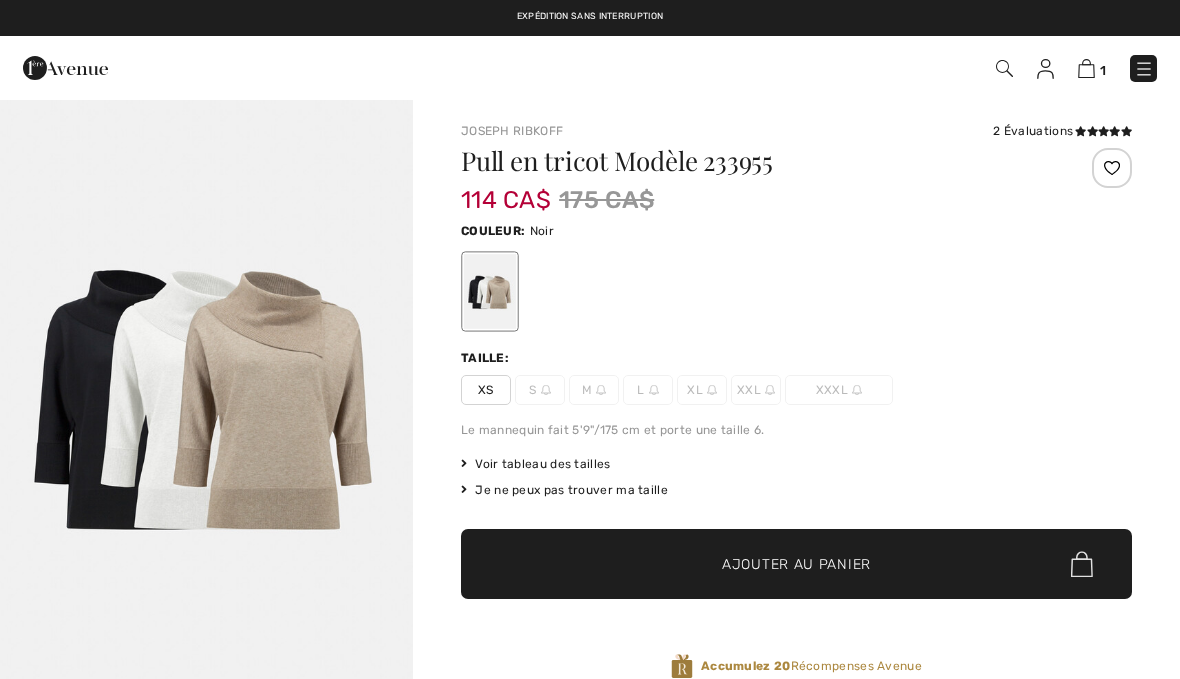 scroll, scrollTop: 0, scrollLeft: 0, axis: both 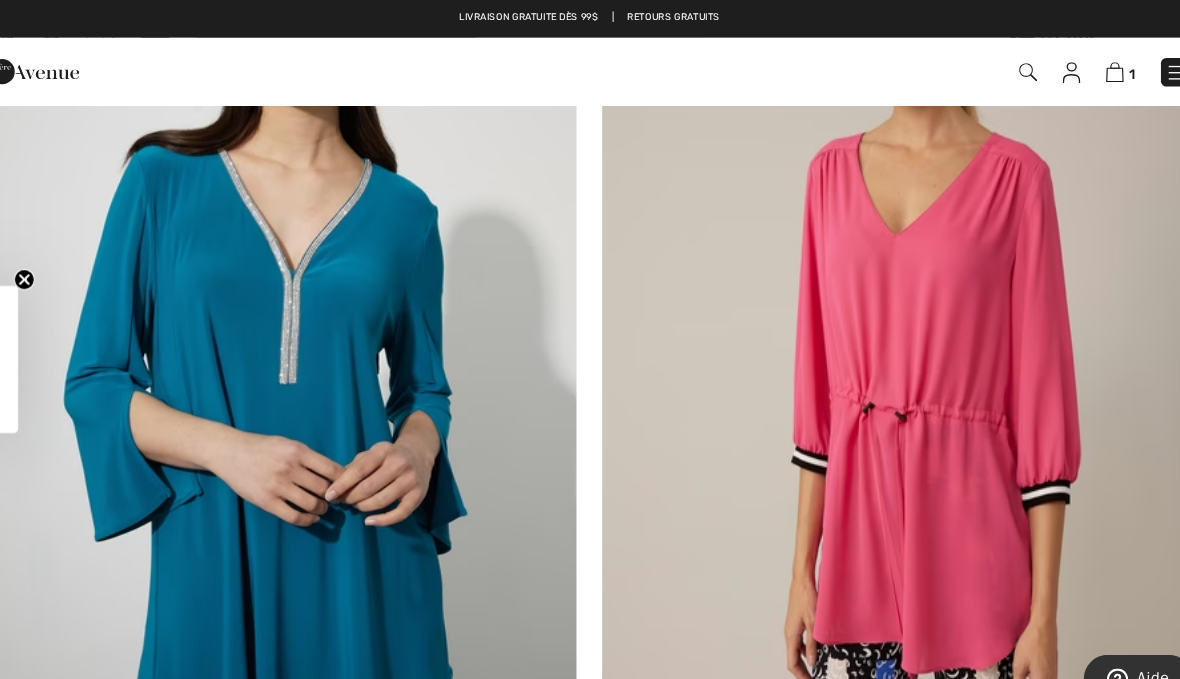 click at bounding box center [1144, 69] 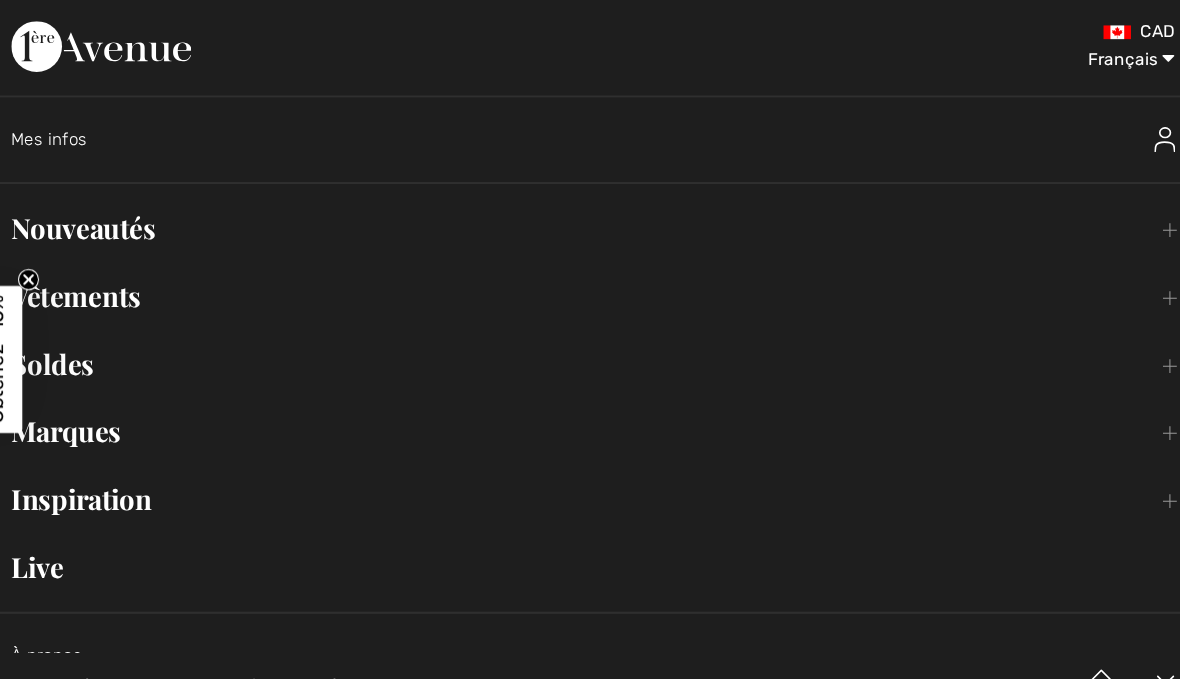 click on "Marques Open submenu" at bounding box center (590, 408) 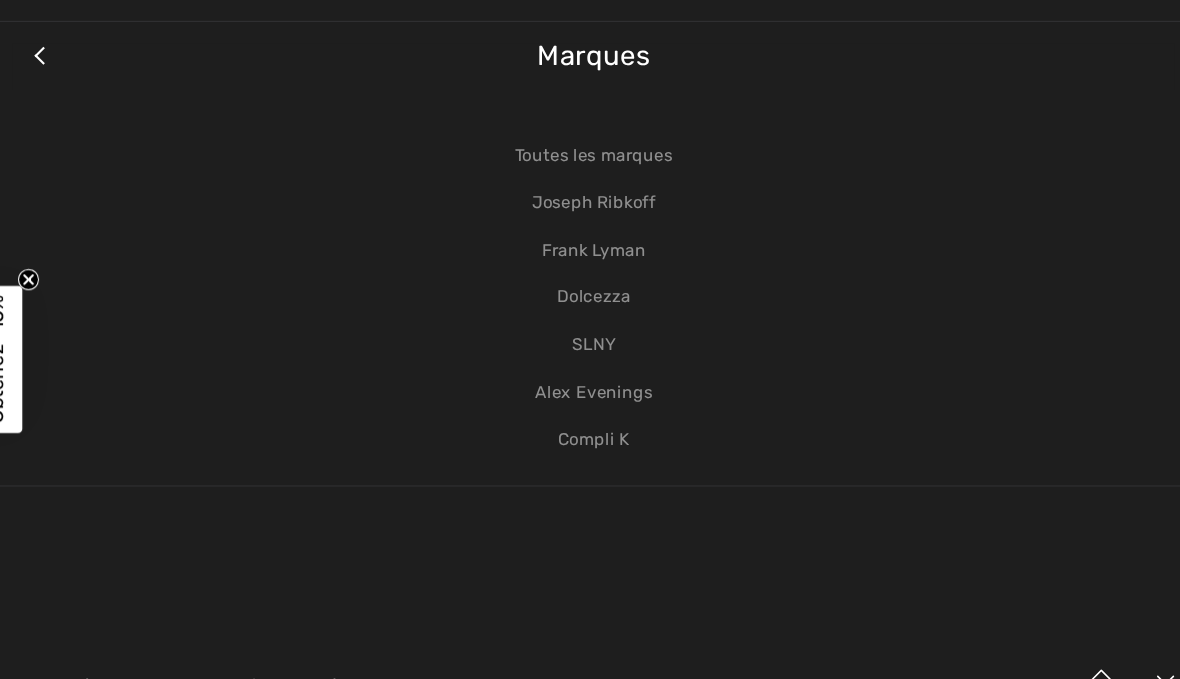 click on "Frank Lyman" at bounding box center [590, 237] 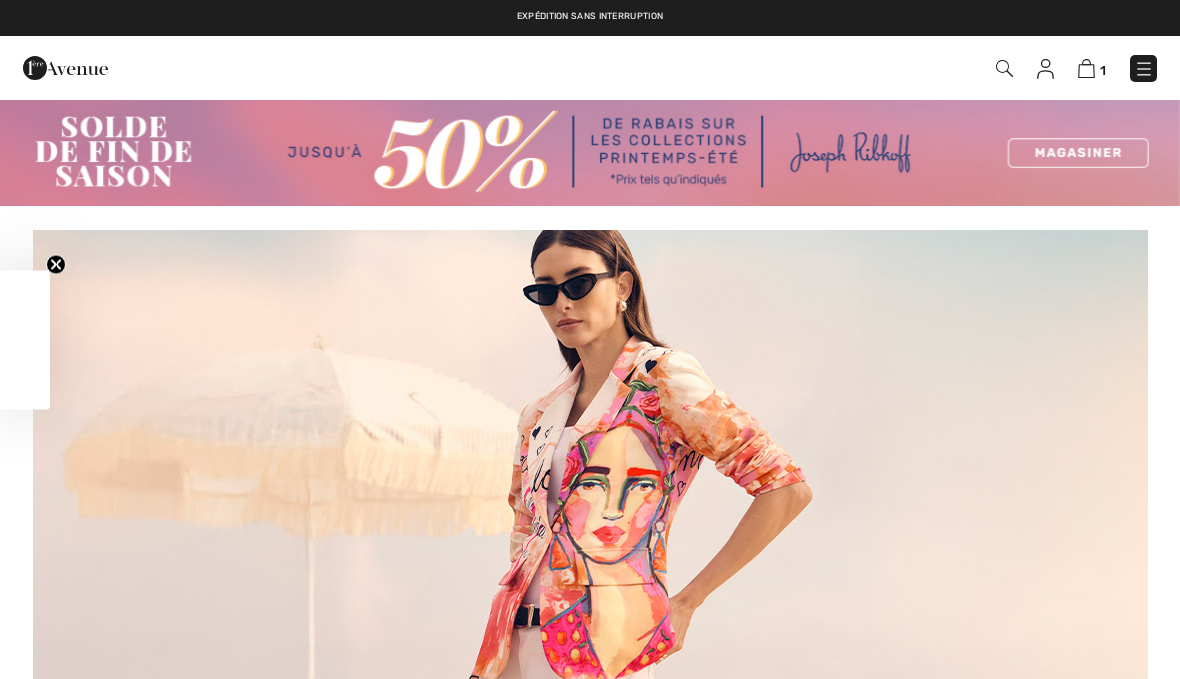 scroll, scrollTop: 0, scrollLeft: 0, axis: both 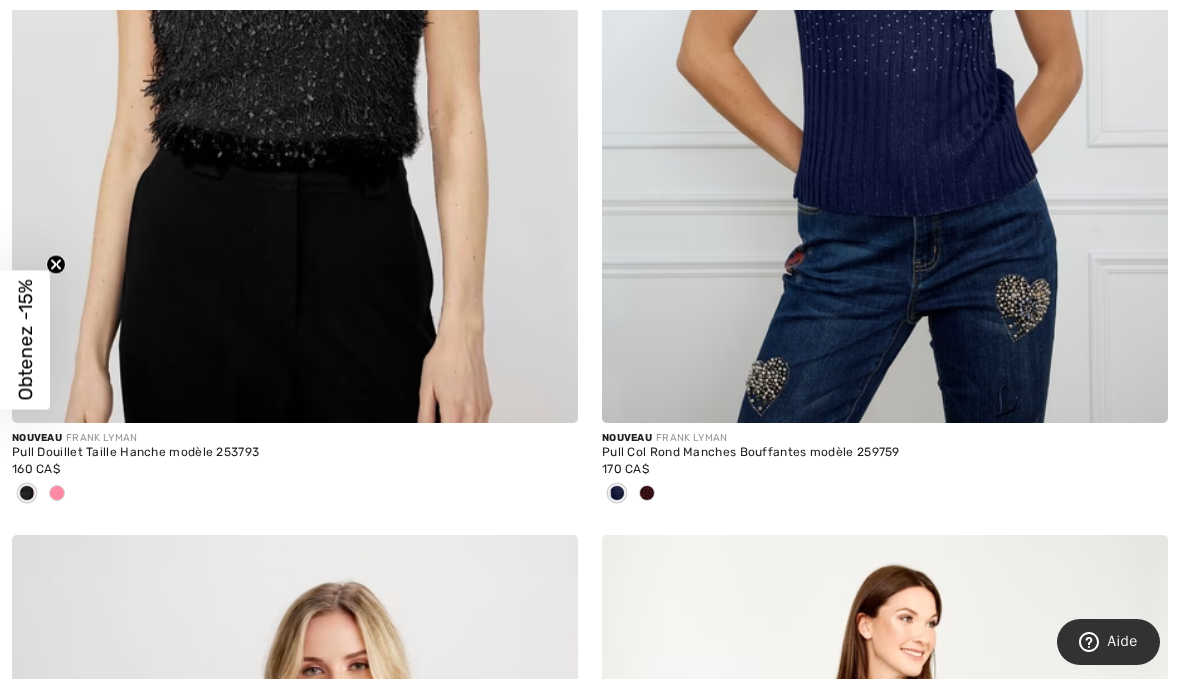 click on "Nouveau FRANK LYMAN
Pull Col Rond Manches Bouffantes modèle 259759
170 CA$" at bounding box center (885, 479) 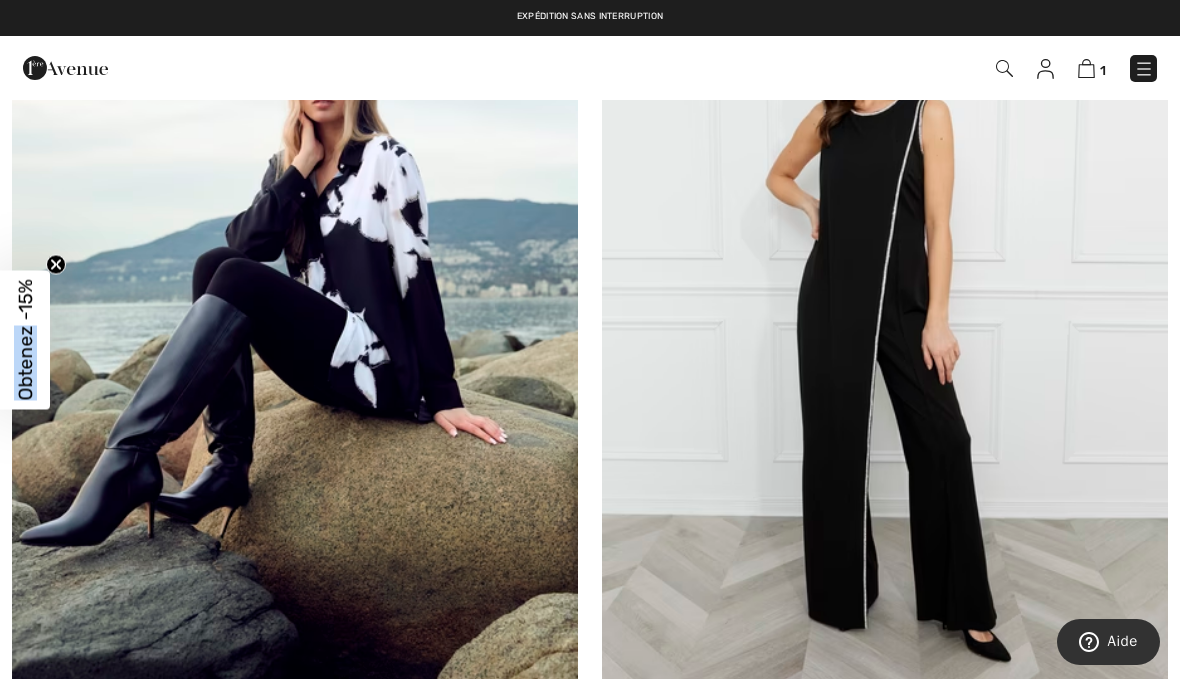 scroll, scrollTop: 16406, scrollLeft: 0, axis: vertical 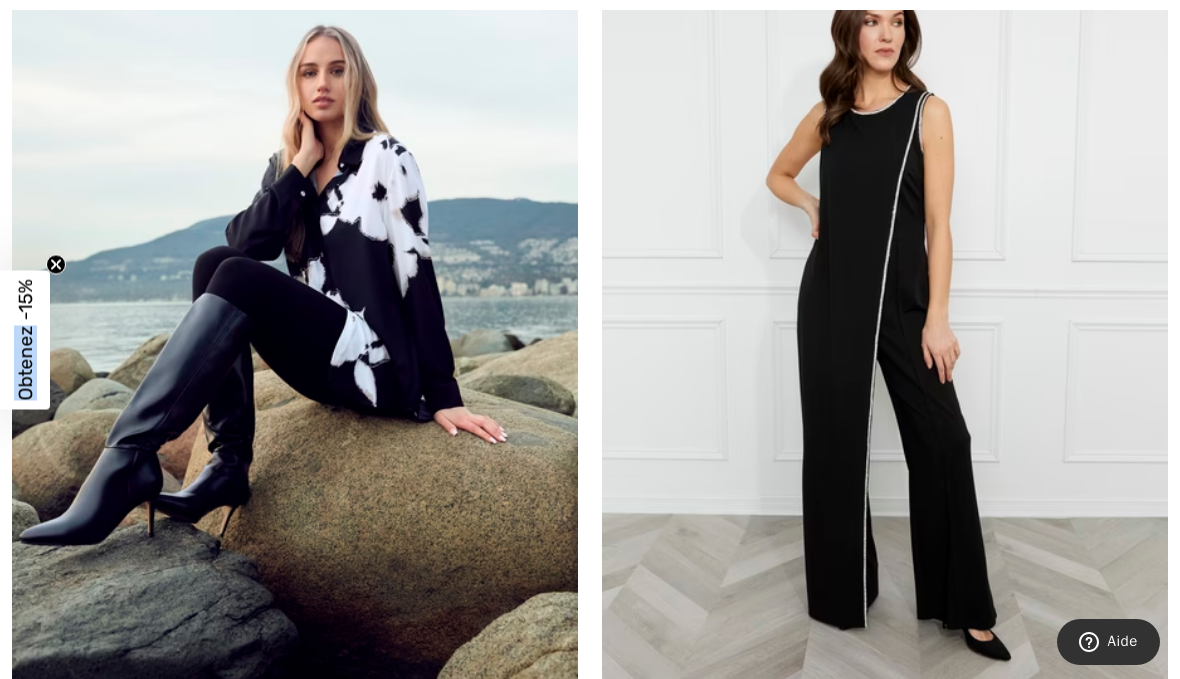 click at bounding box center [295, 320] 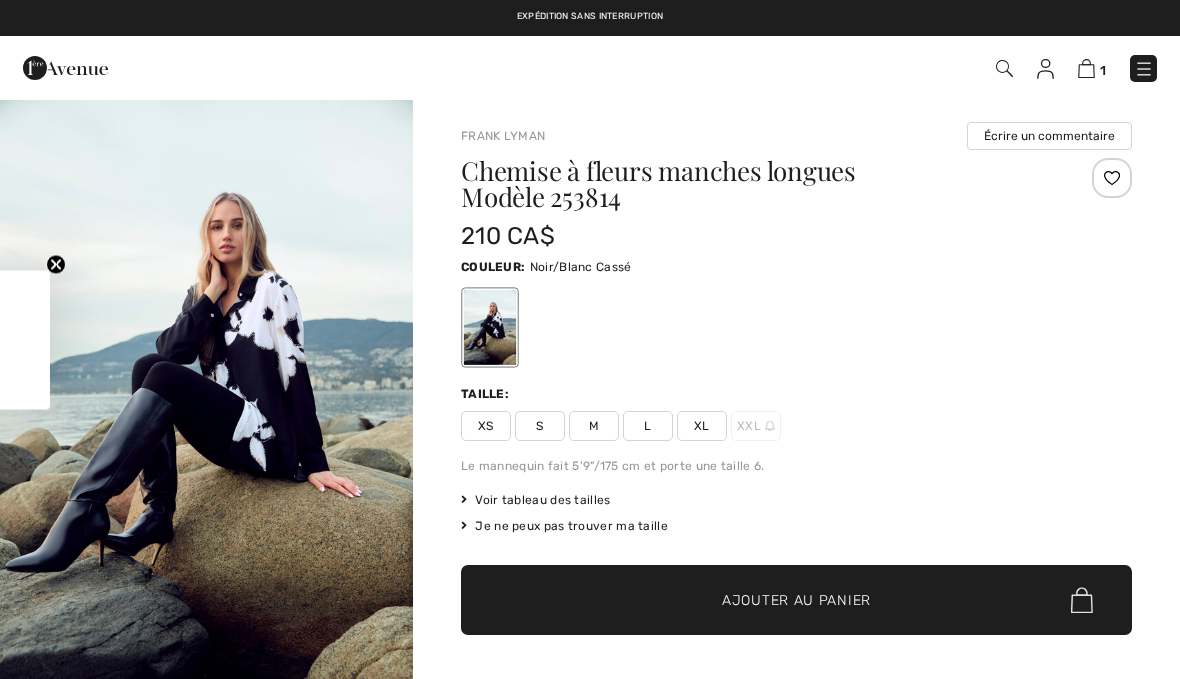scroll, scrollTop: 0, scrollLeft: 0, axis: both 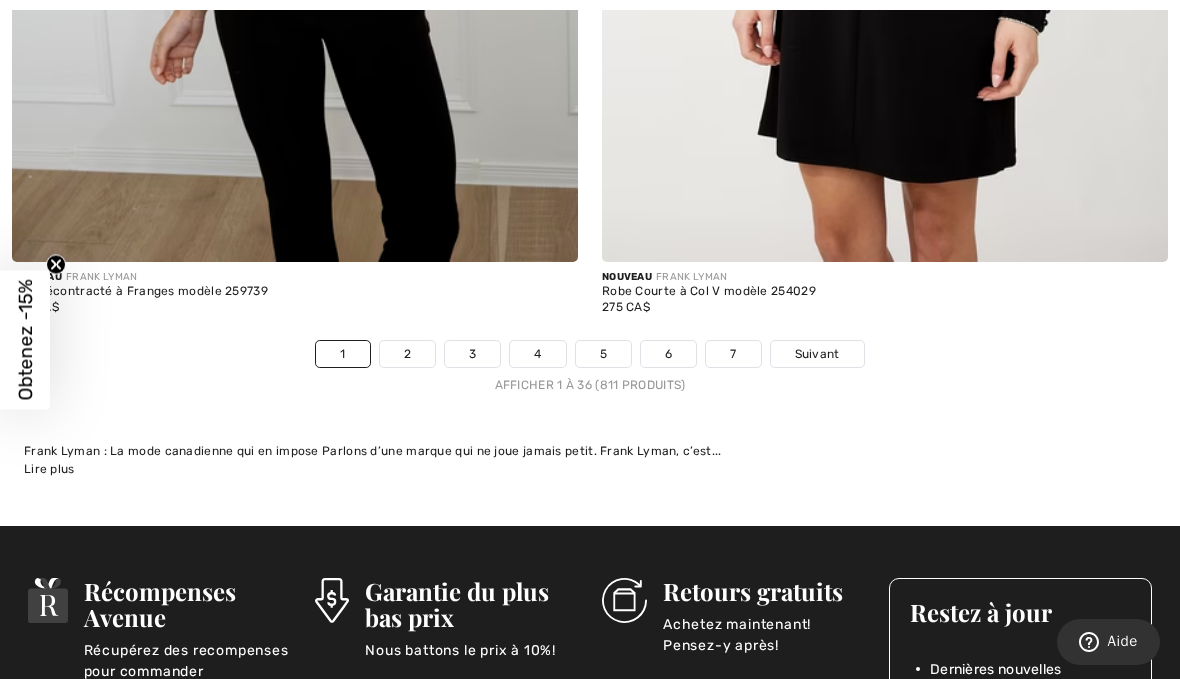 click on "2" at bounding box center [407, 354] 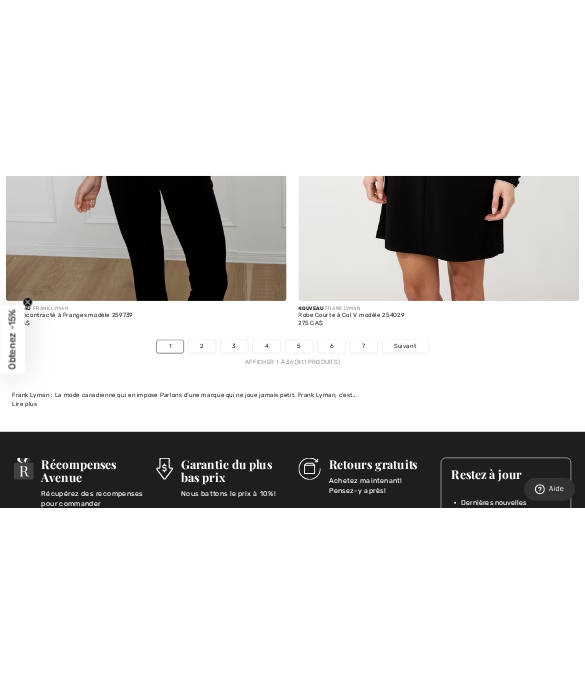 scroll, scrollTop: 9601, scrollLeft: 0, axis: vertical 